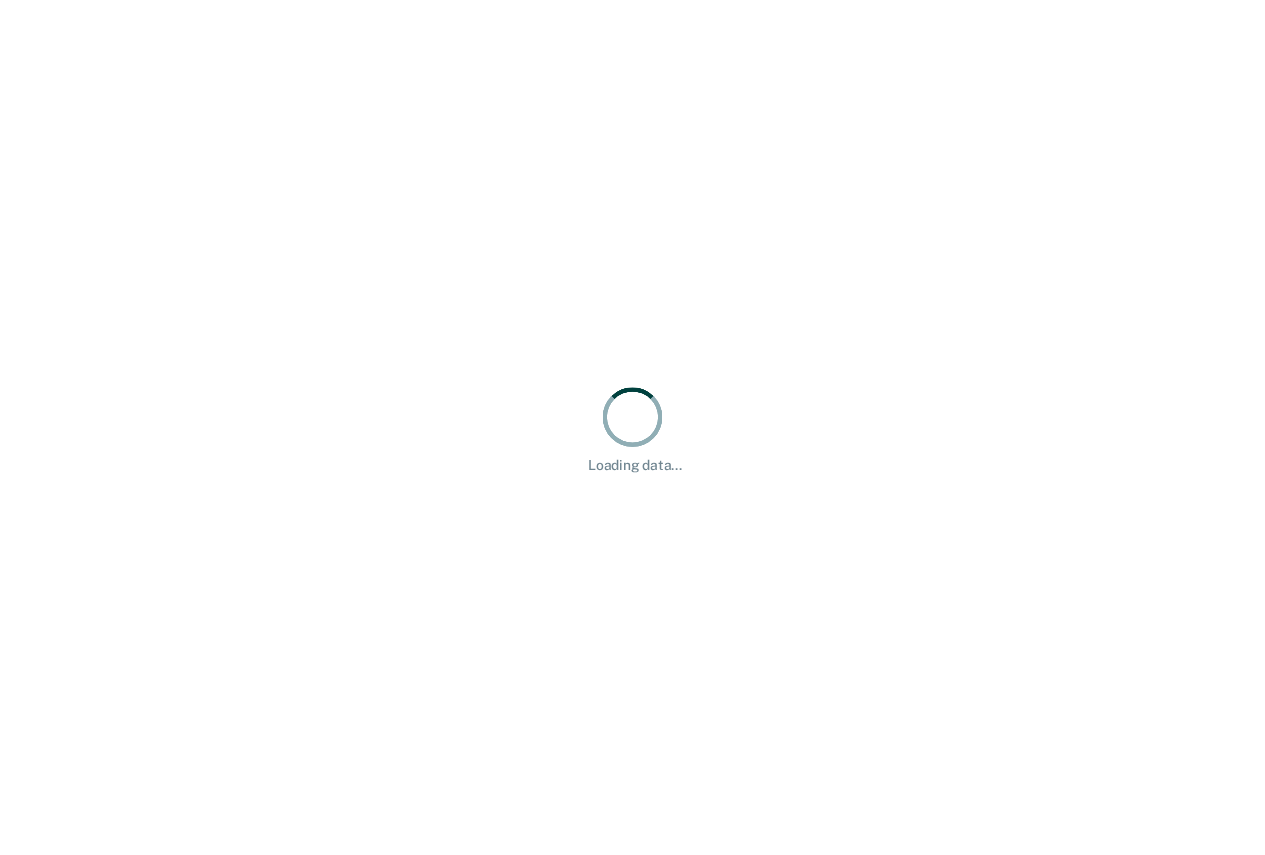 scroll, scrollTop: 0, scrollLeft: 0, axis: both 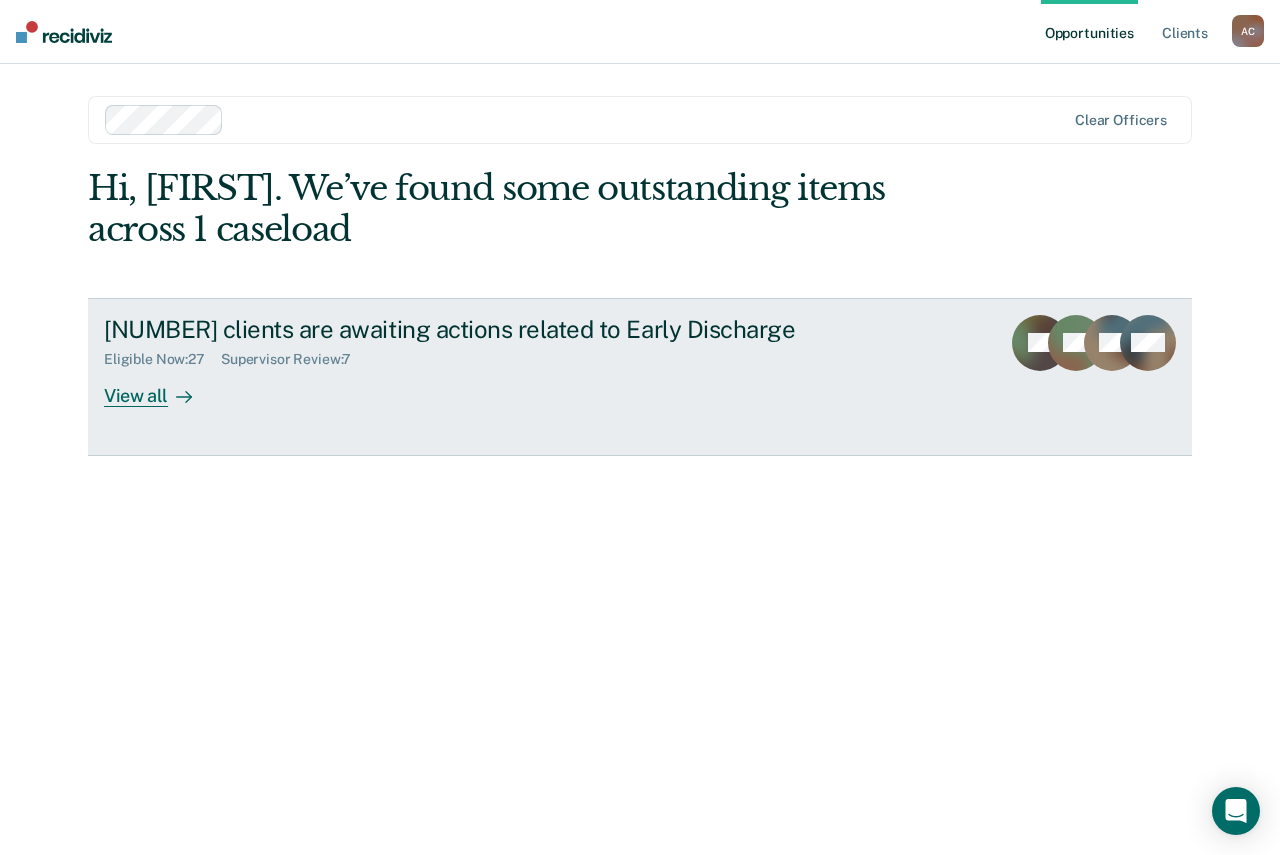 click on "View all" at bounding box center (160, 387) 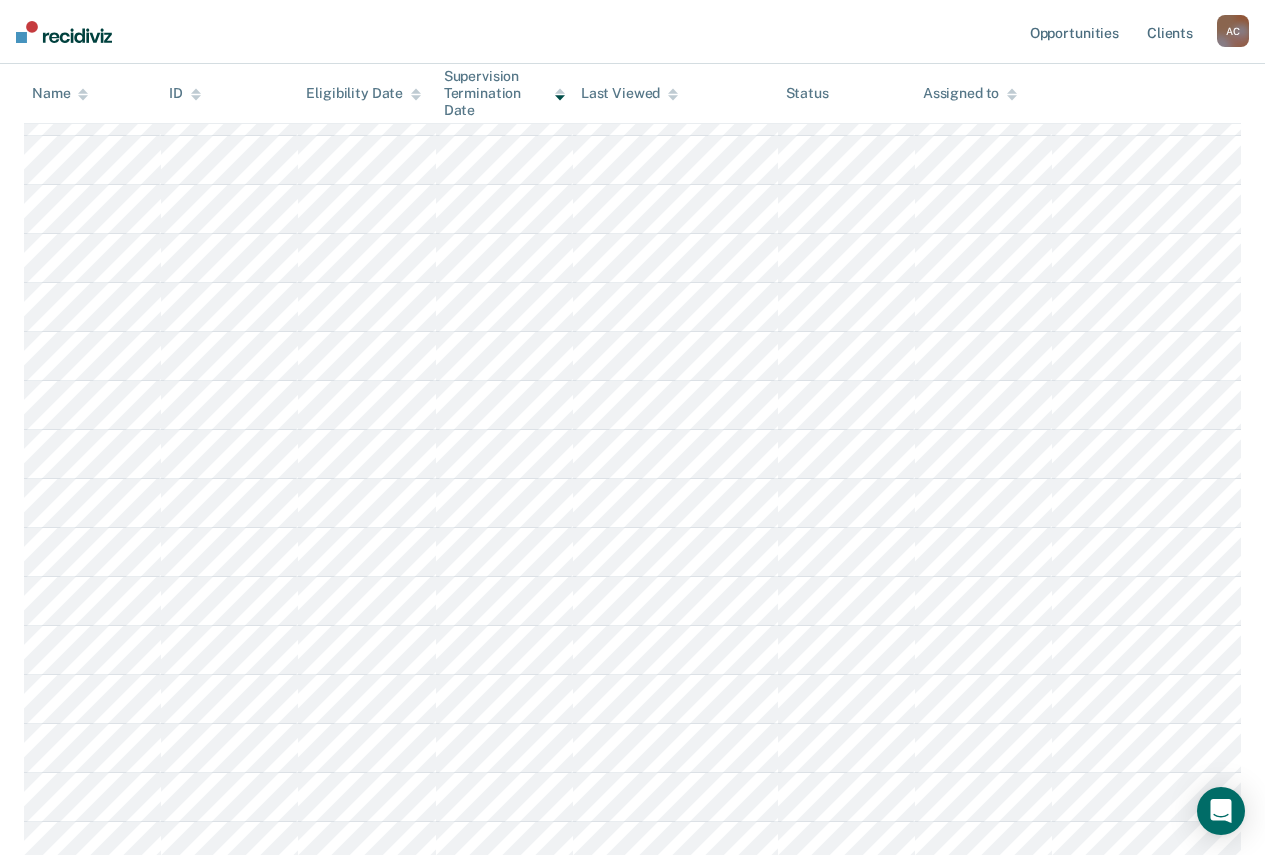 scroll, scrollTop: 0, scrollLeft: 0, axis: both 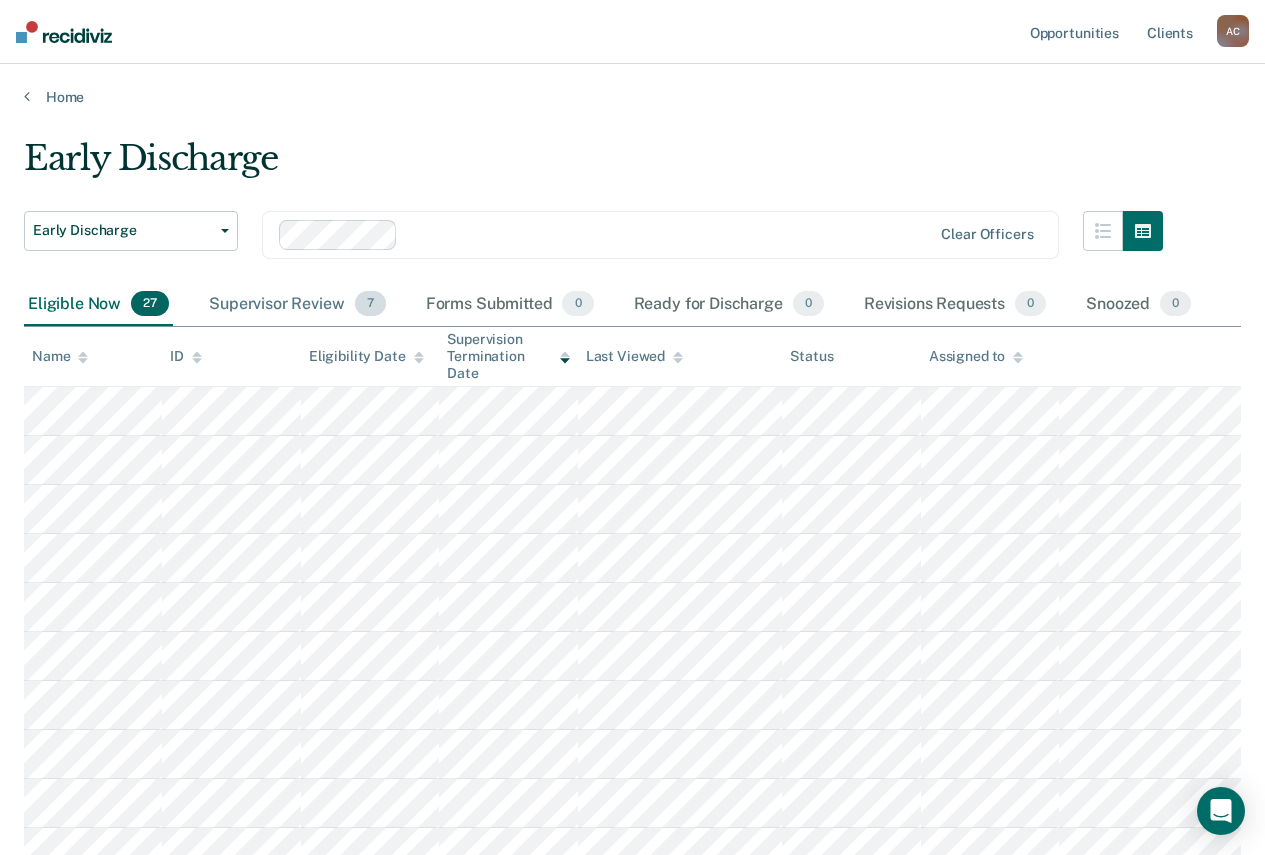 click on "Supervisor Review [NUMBER]" at bounding box center (297, 305) 